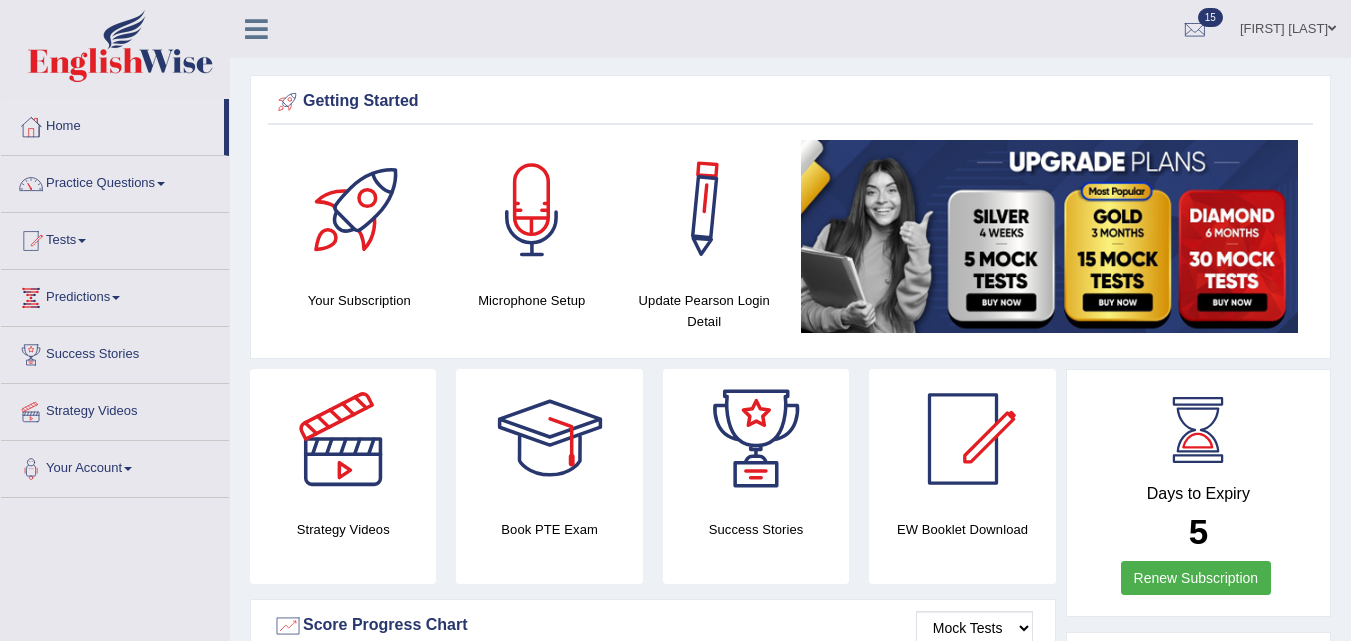 scroll, scrollTop: 0, scrollLeft: 0, axis: both 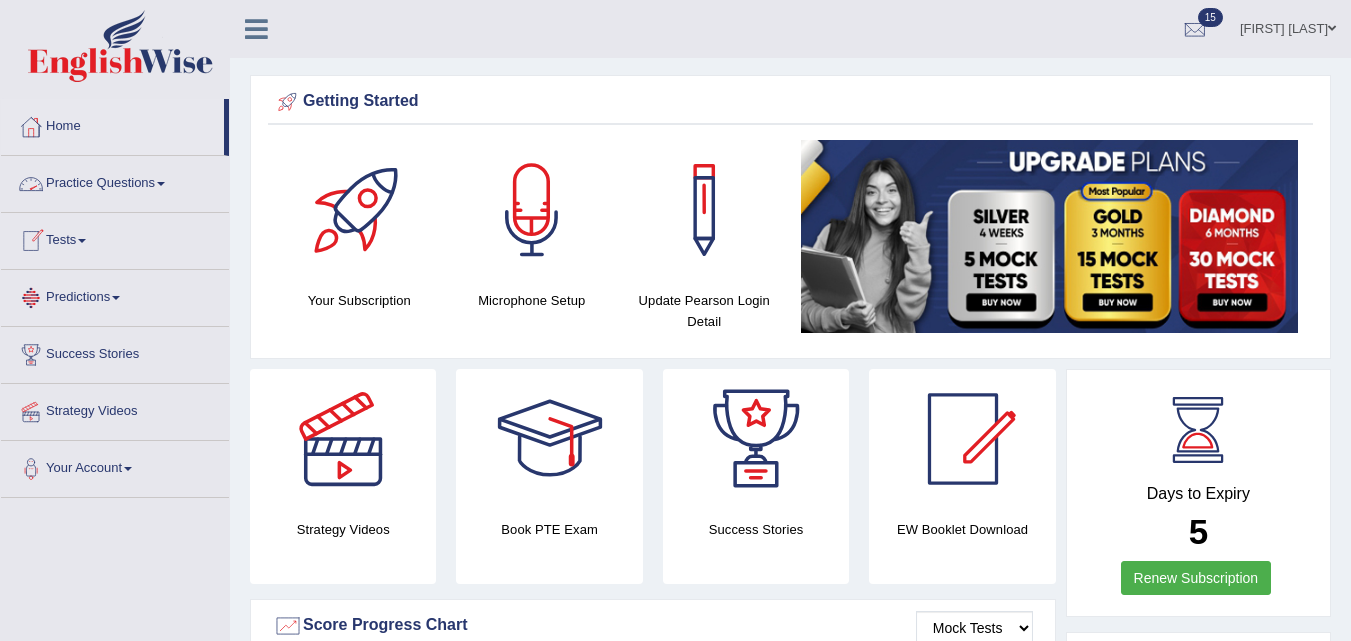 click on "Practice Questions" at bounding box center (115, 181) 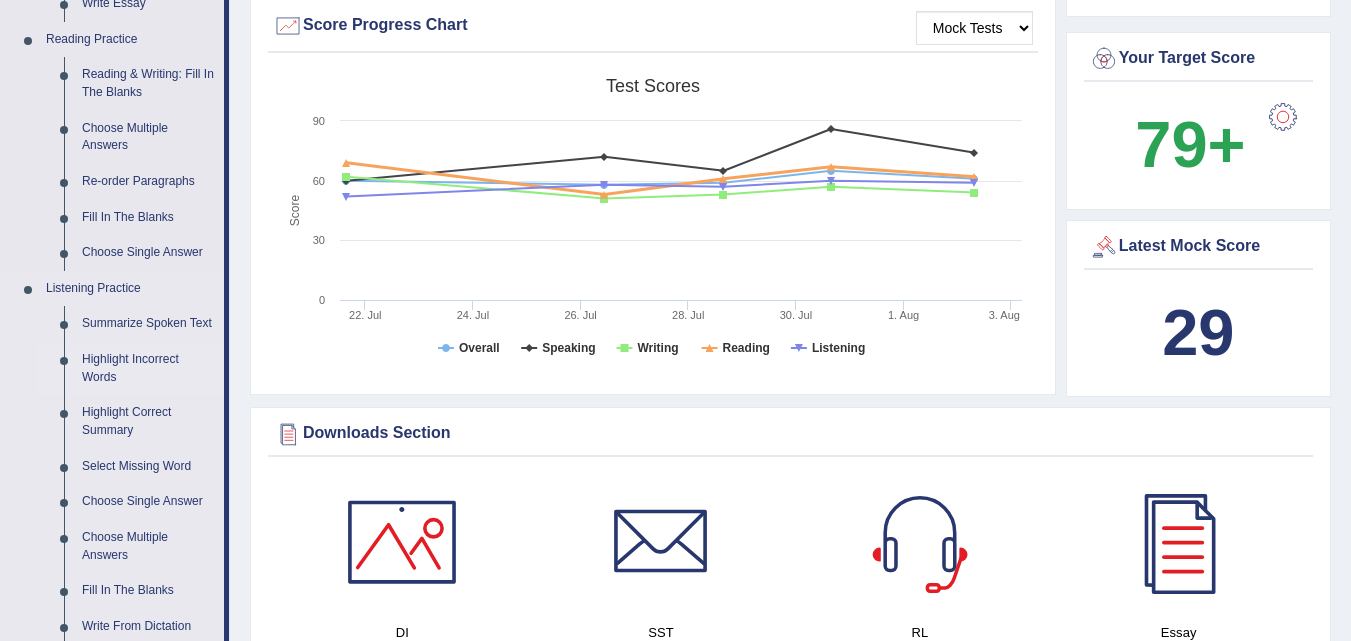 scroll, scrollTop: 601, scrollLeft: 0, axis: vertical 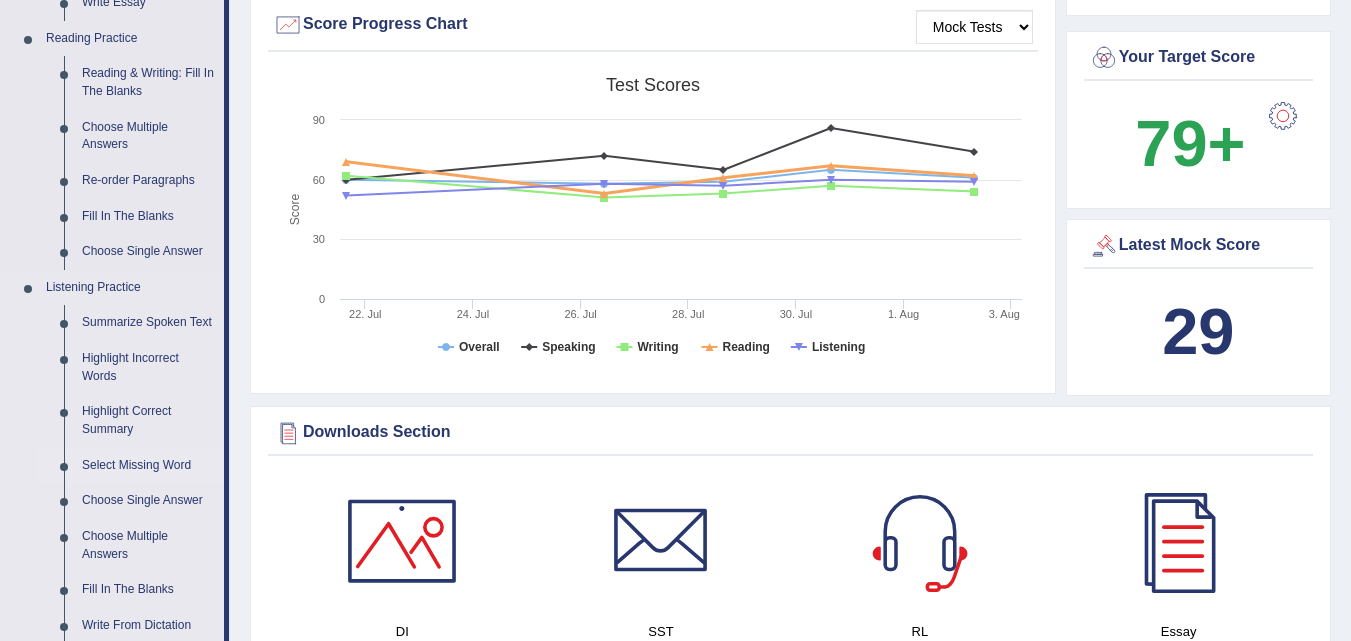 click on "Select Missing Word" at bounding box center (148, 466) 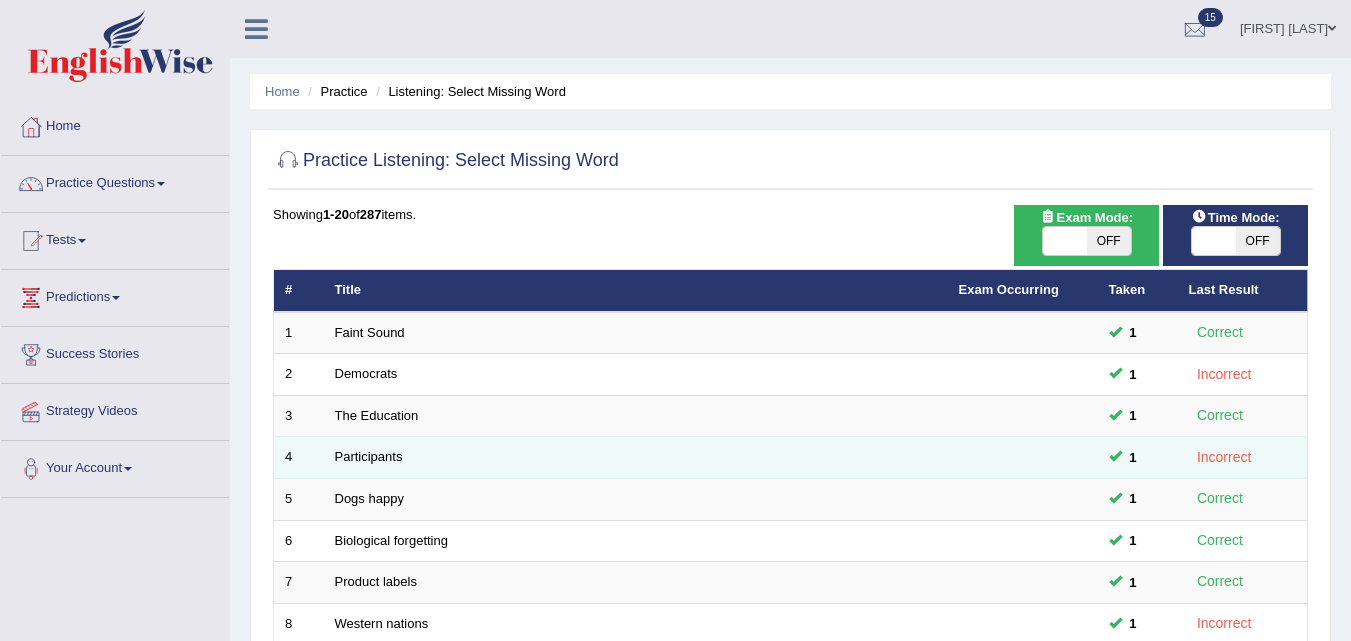 scroll, scrollTop: 0, scrollLeft: 0, axis: both 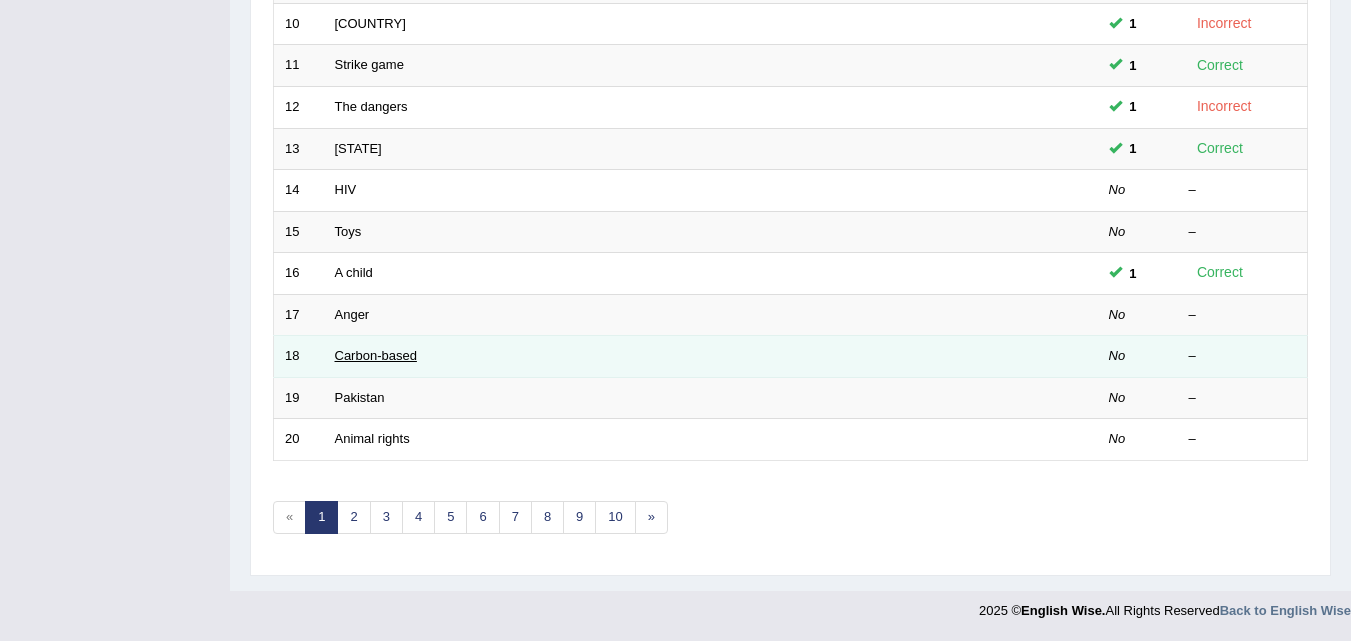 click on "Carbon-based" at bounding box center (376, 355) 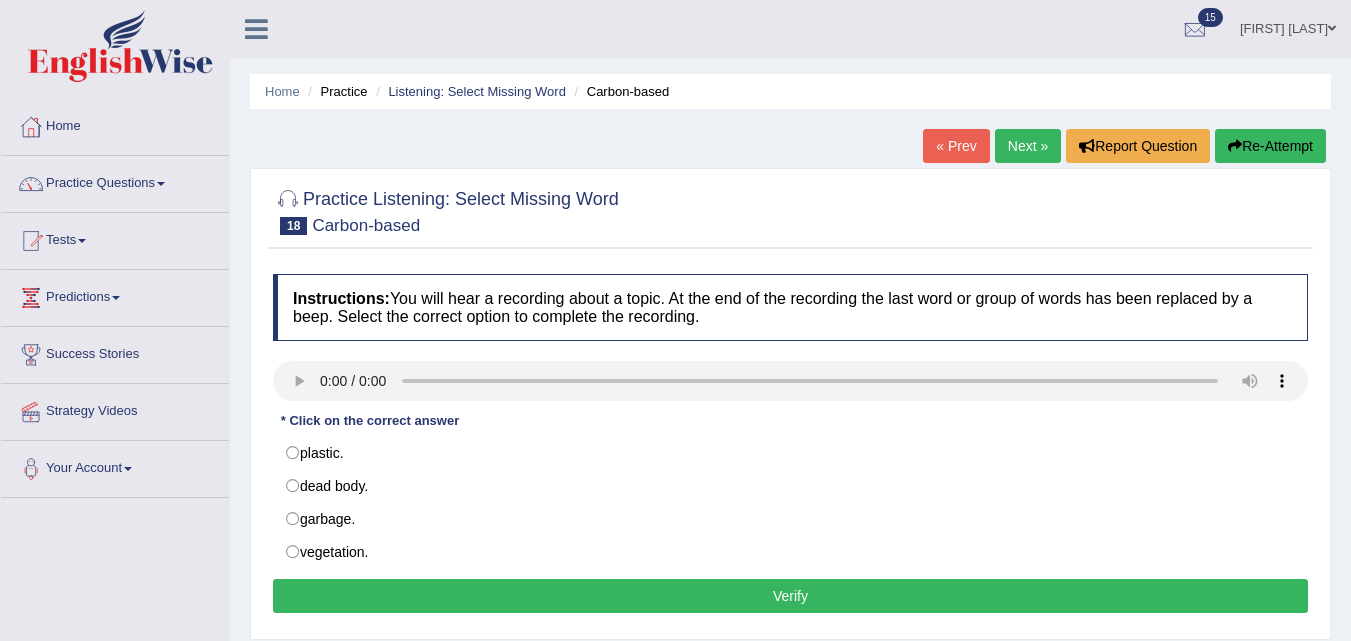 scroll, scrollTop: 0, scrollLeft: 0, axis: both 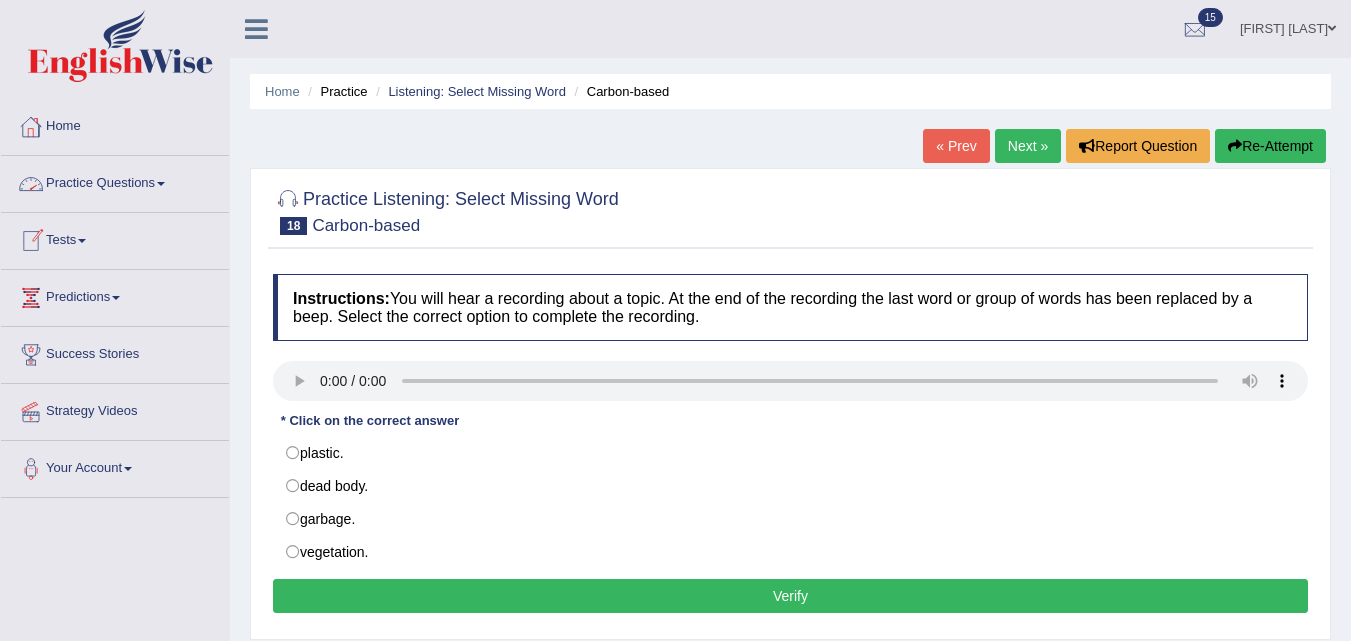 click on "Practice Questions" at bounding box center (115, 181) 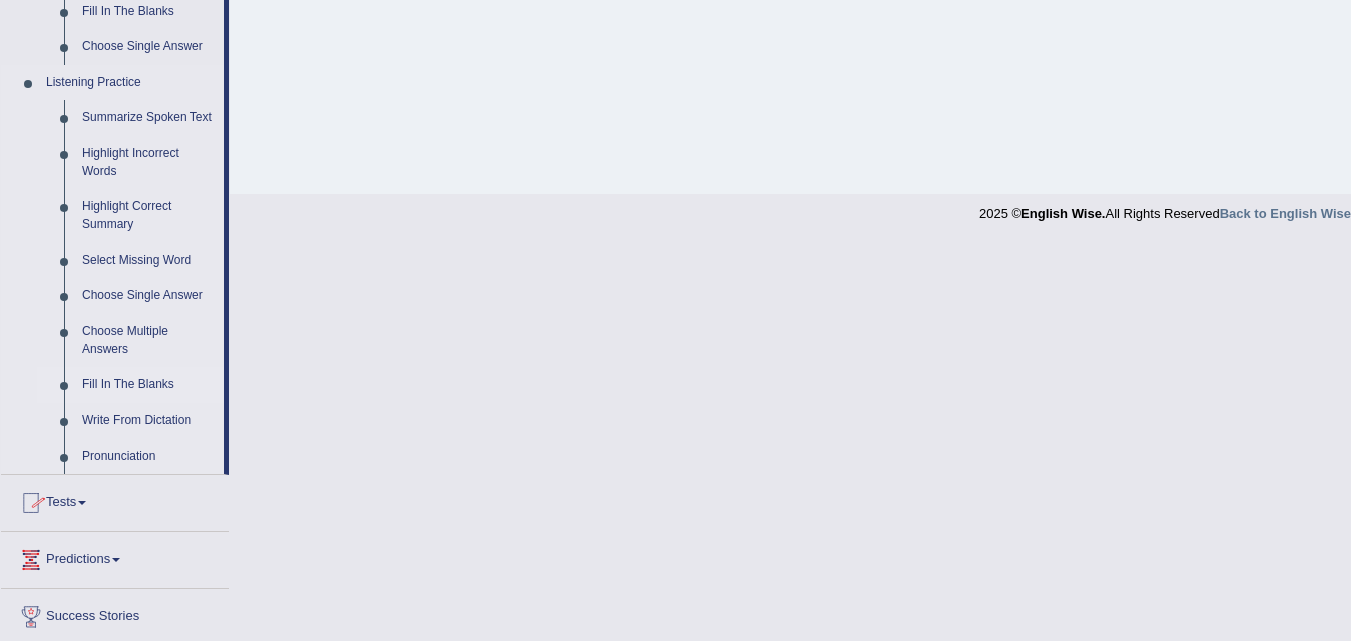 scroll, scrollTop: 799, scrollLeft: 0, axis: vertical 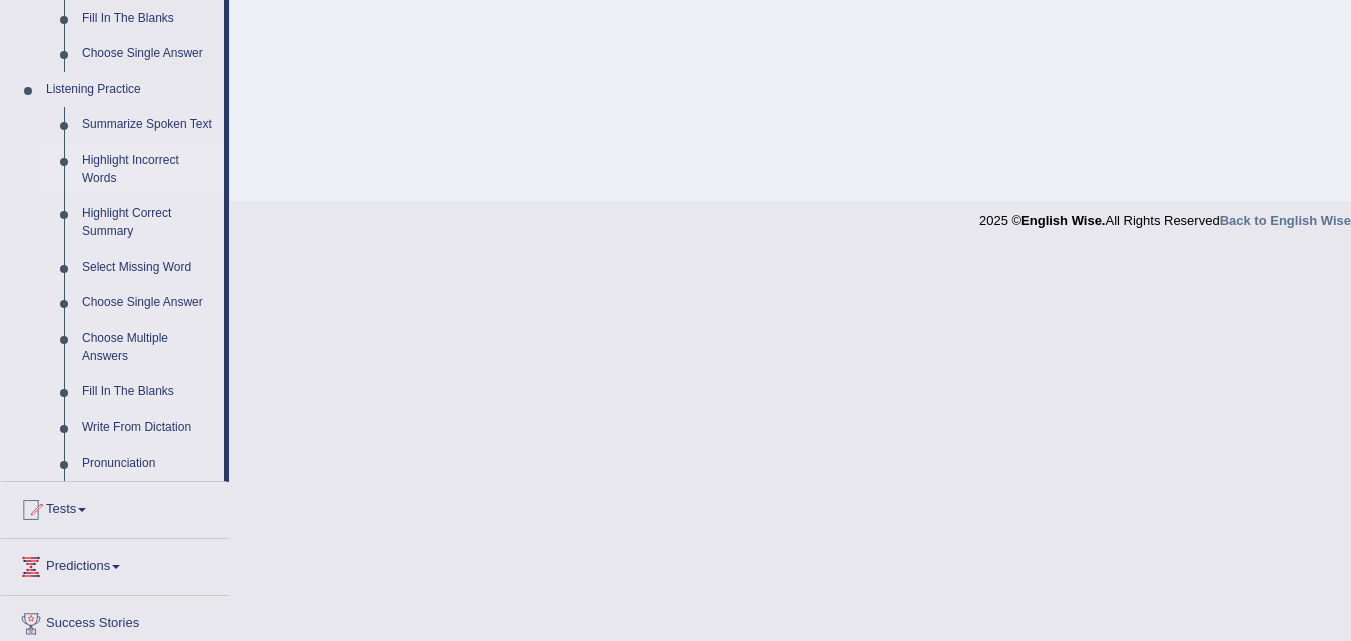 click on "Highlight Incorrect Words" at bounding box center [148, 169] 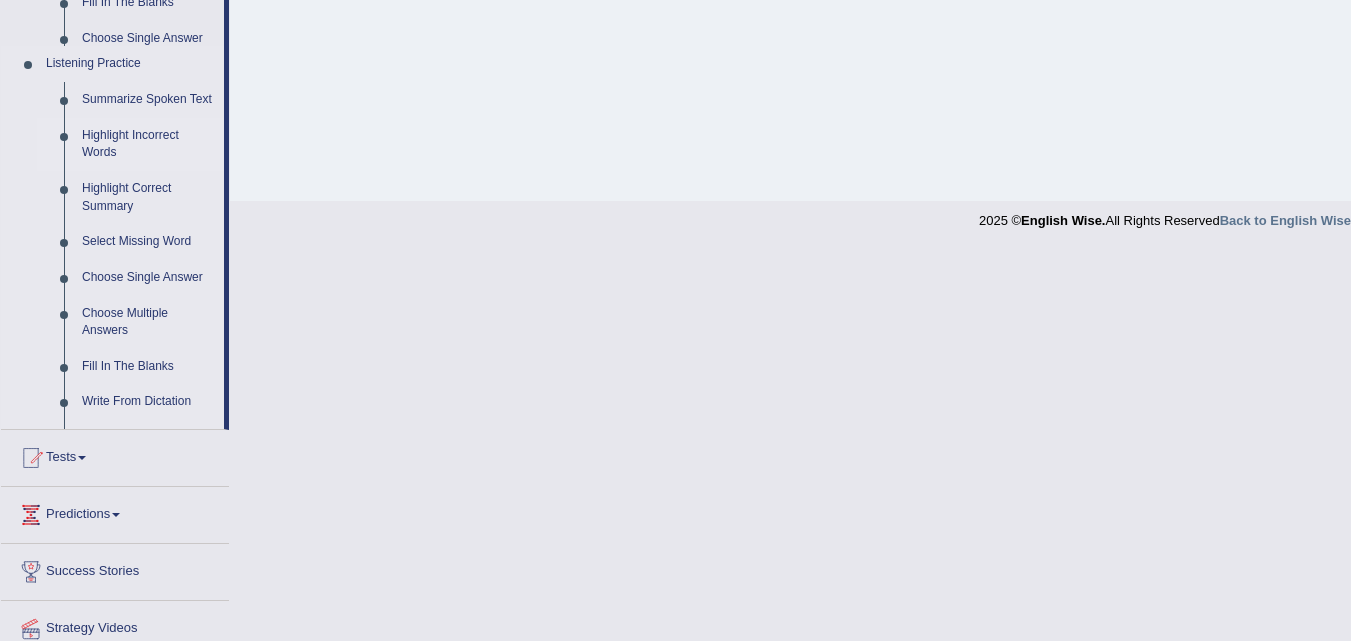 scroll, scrollTop: 409, scrollLeft: 0, axis: vertical 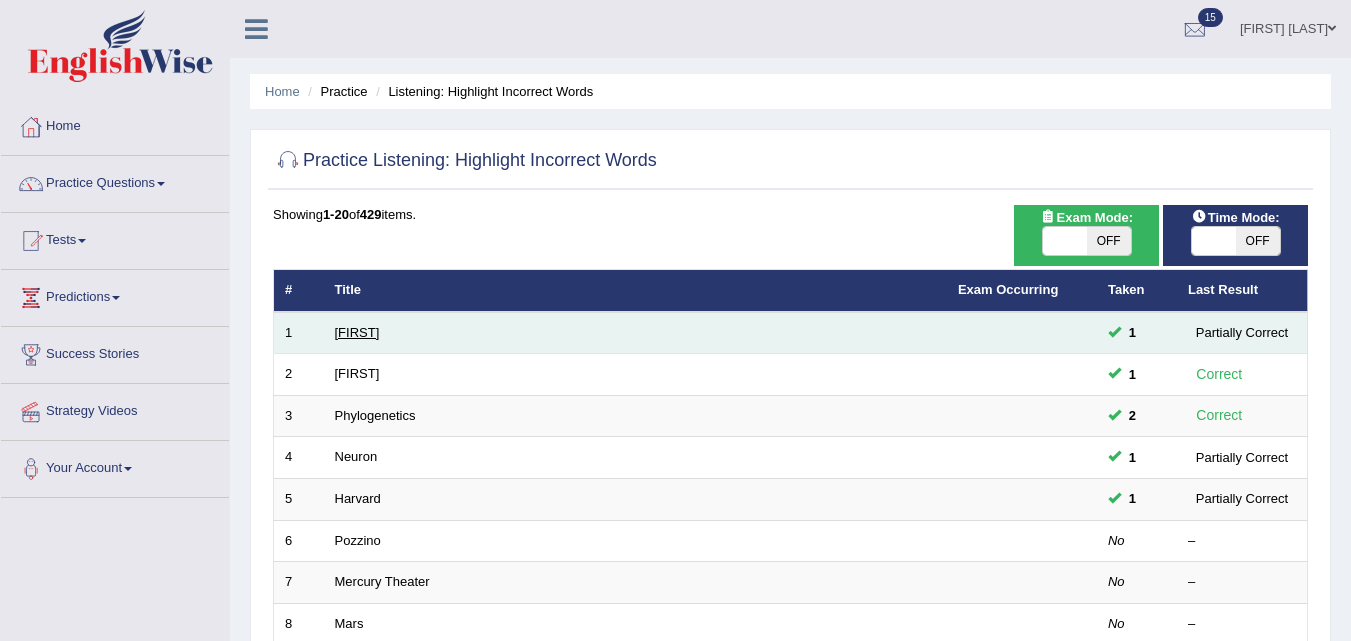 click on "Harold" at bounding box center (357, 332) 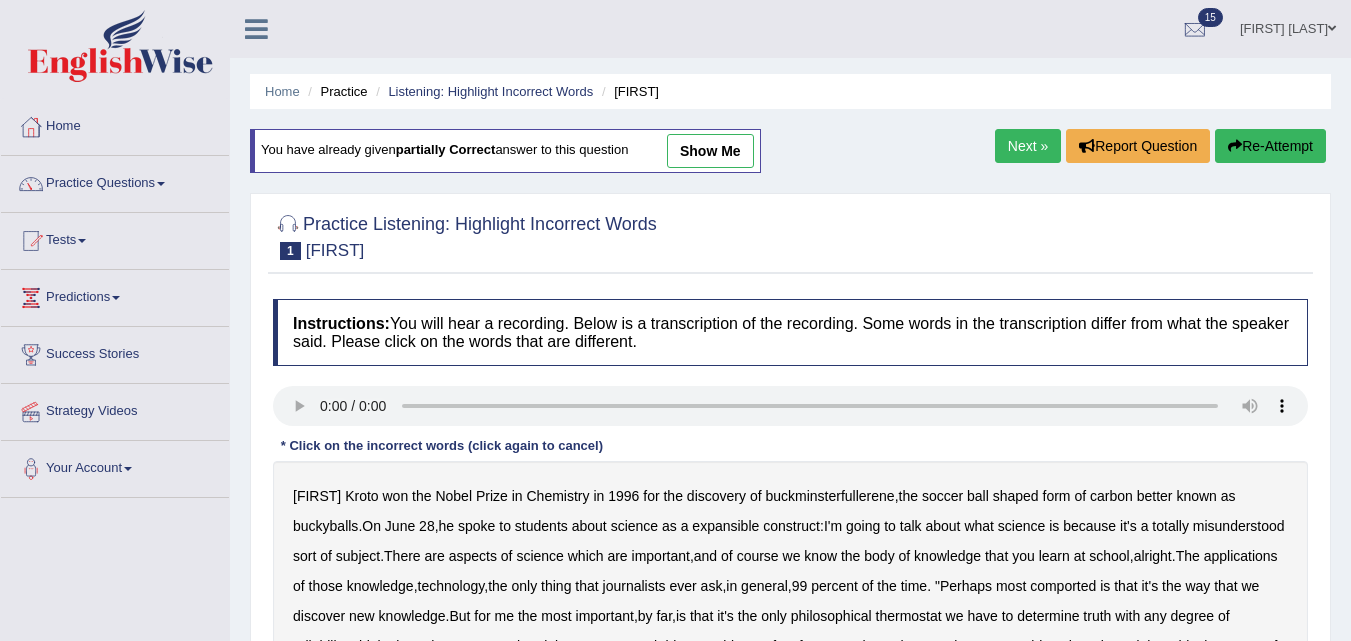 scroll, scrollTop: 0, scrollLeft: 0, axis: both 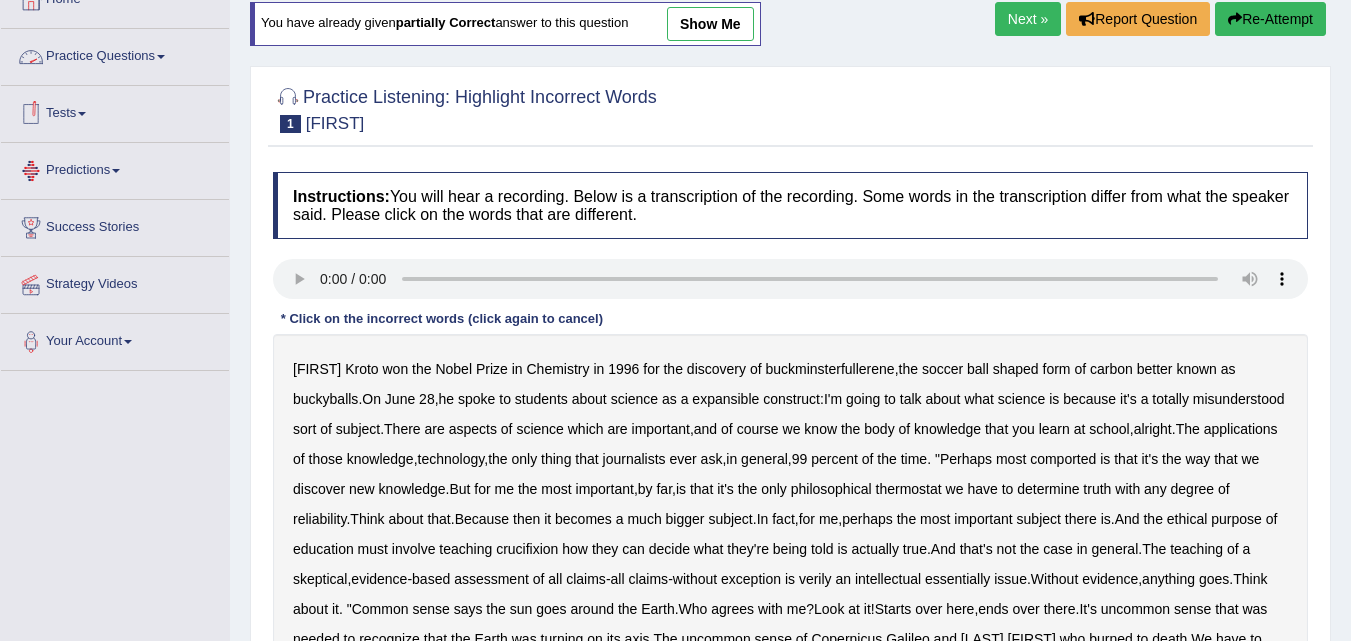 click on "Practice Questions" at bounding box center [115, 54] 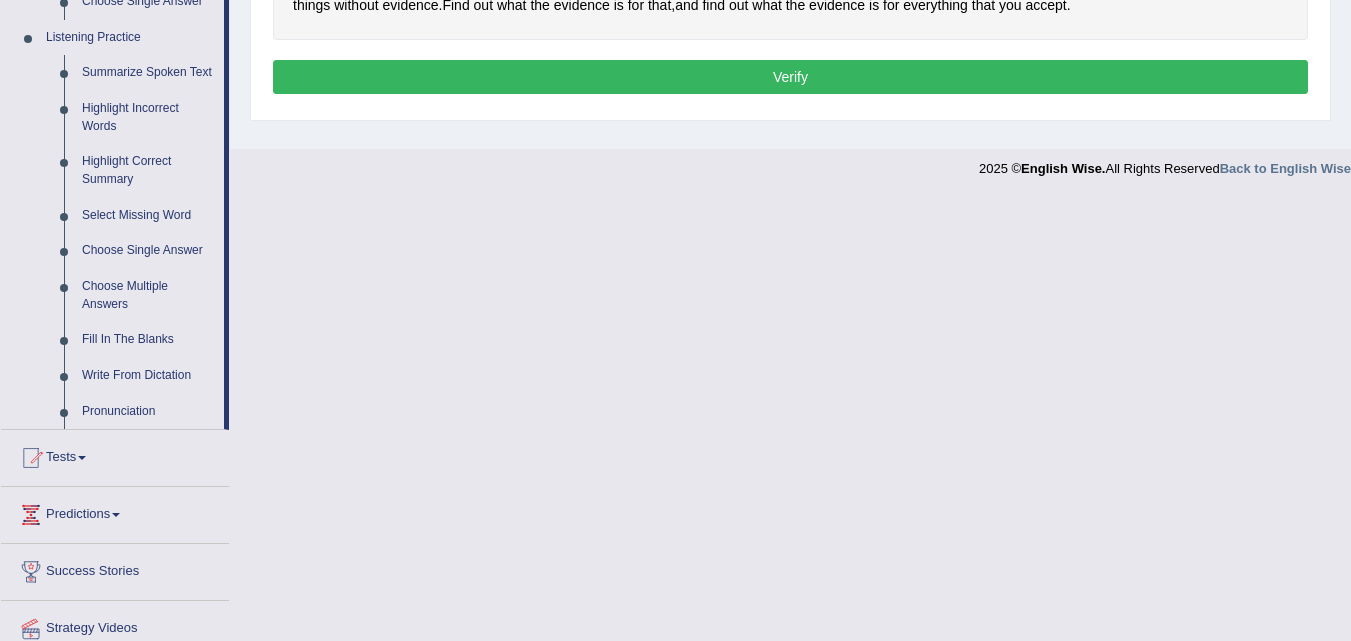 scroll, scrollTop: 926, scrollLeft: 0, axis: vertical 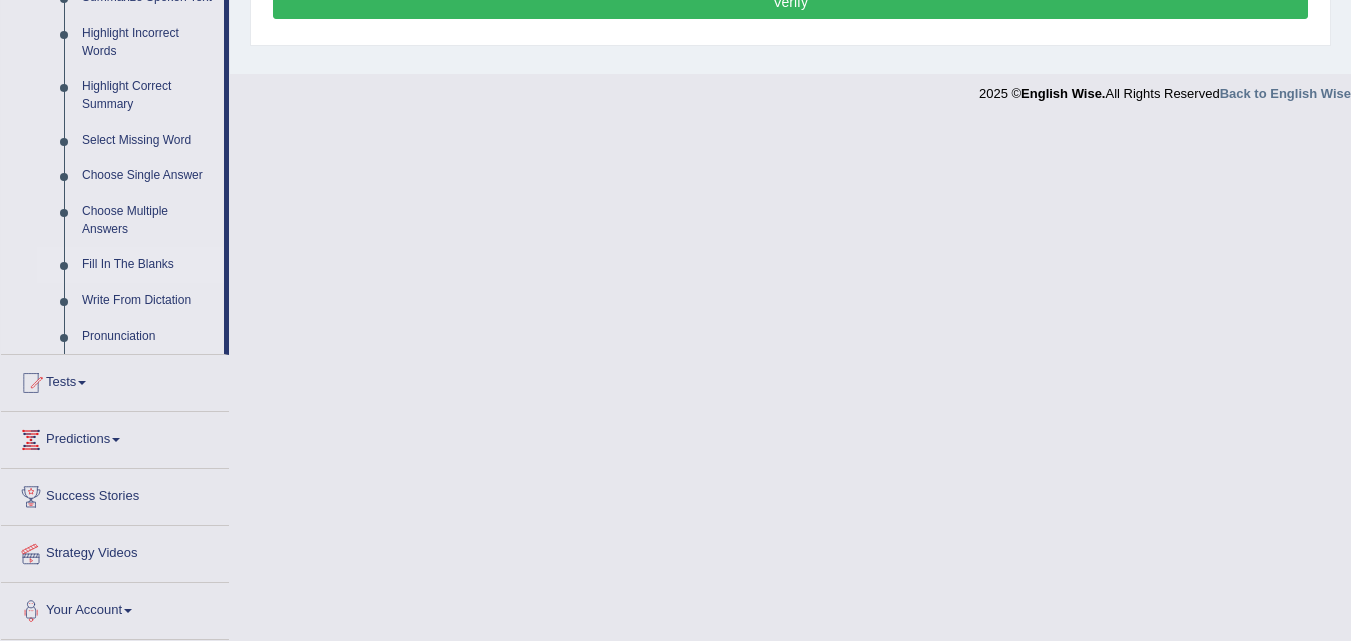 click on "Fill In The Blanks" at bounding box center (148, 265) 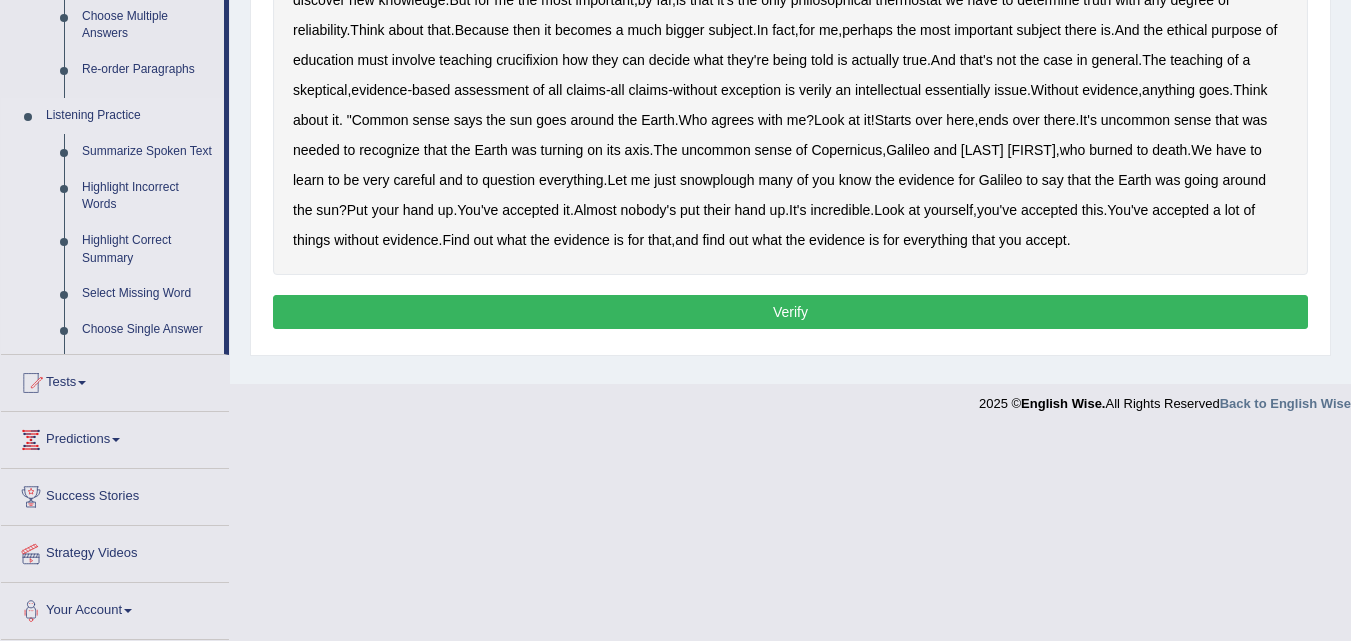 scroll, scrollTop: 549, scrollLeft: 0, axis: vertical 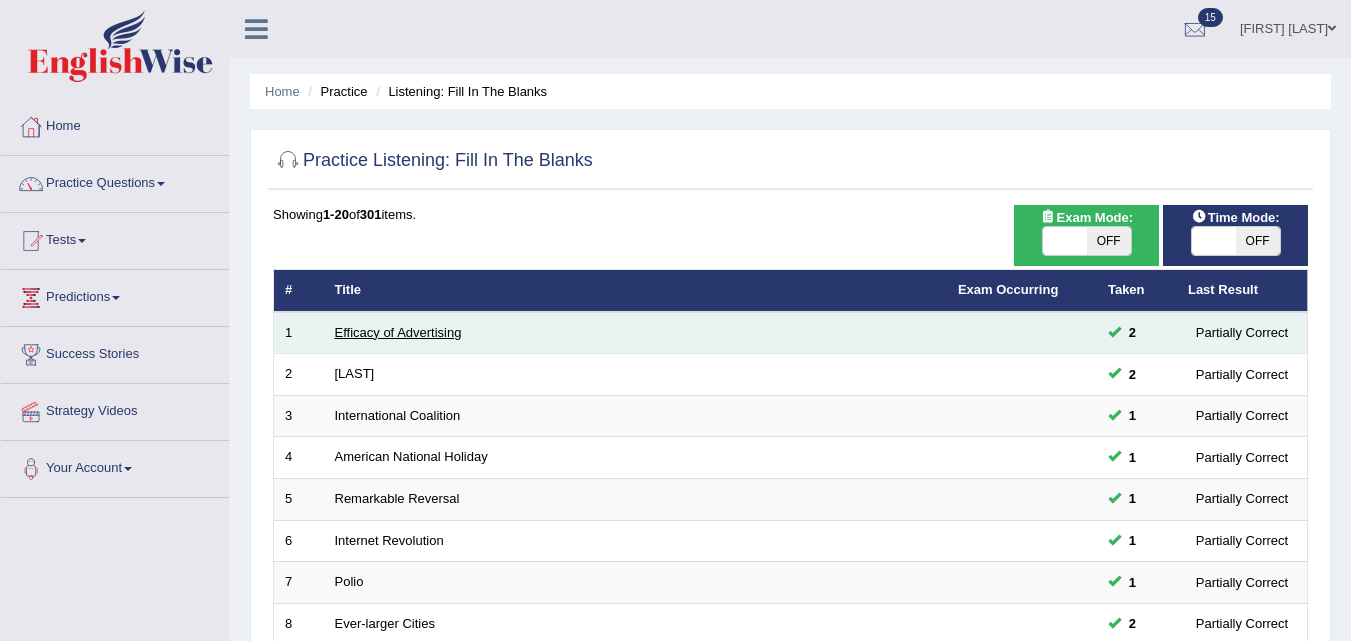 click on "Efficacy of Advertising" at bounding box center (398, 332) 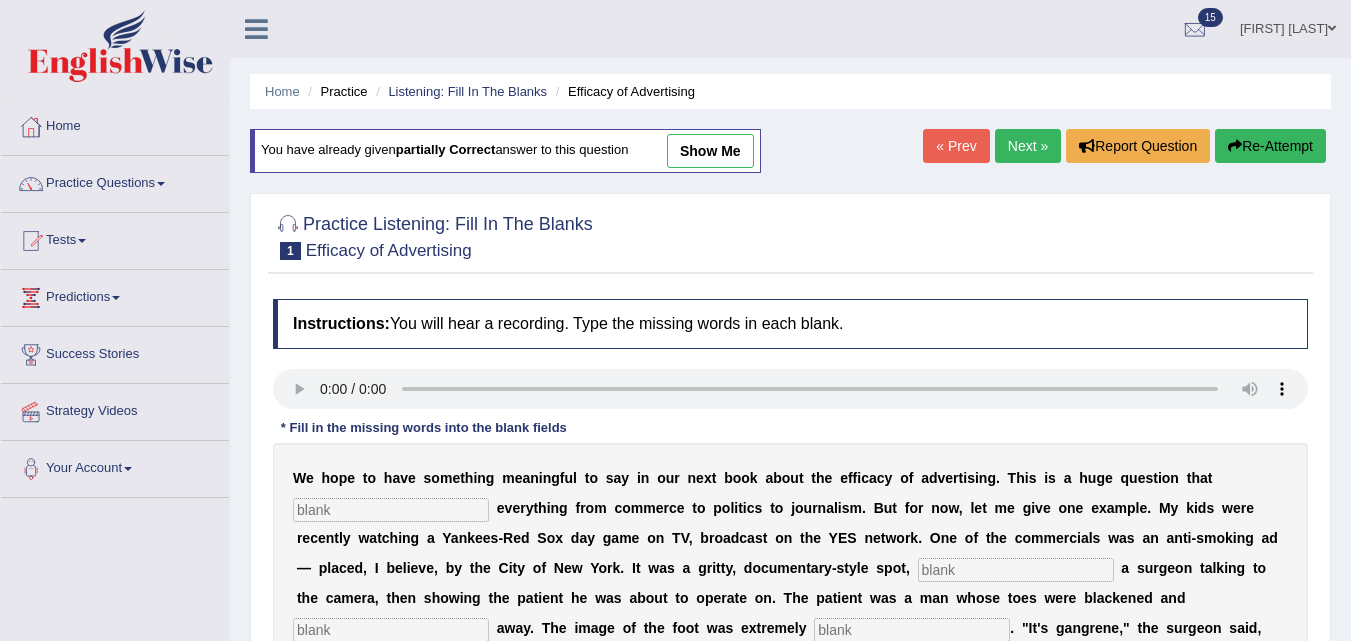 scroll, scrollTop: 0, scrollLeft: 0, axis: both 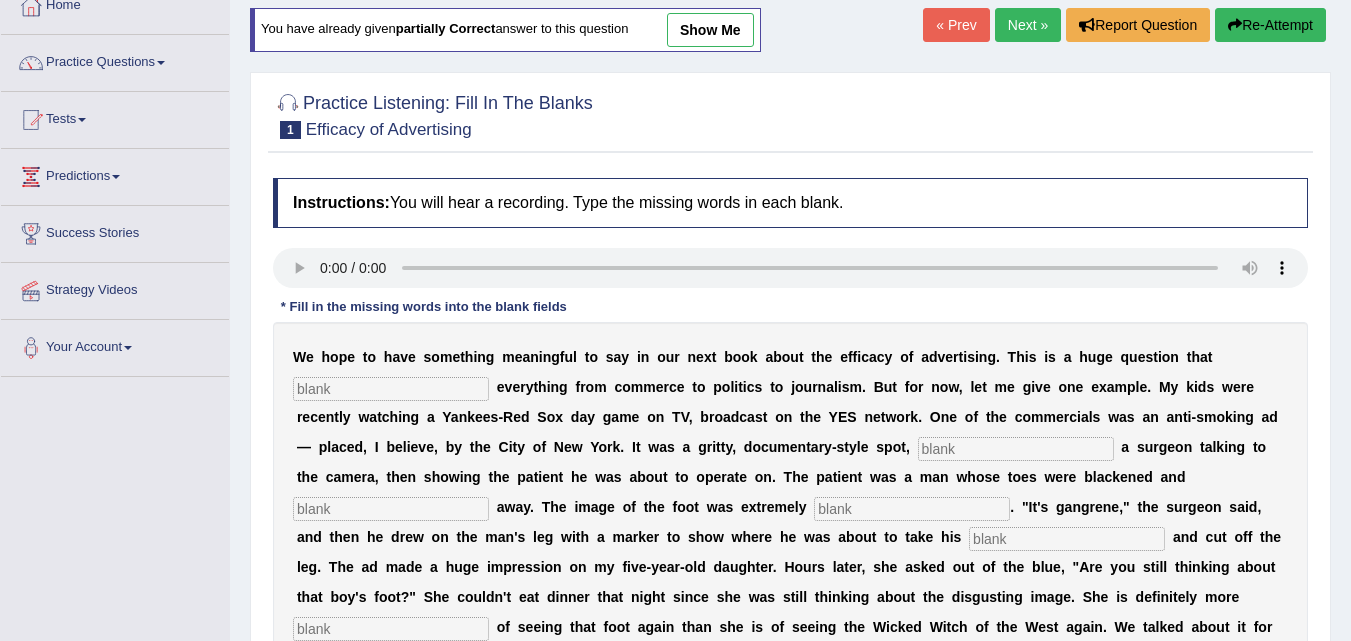 click at bounding box center (391, 509) 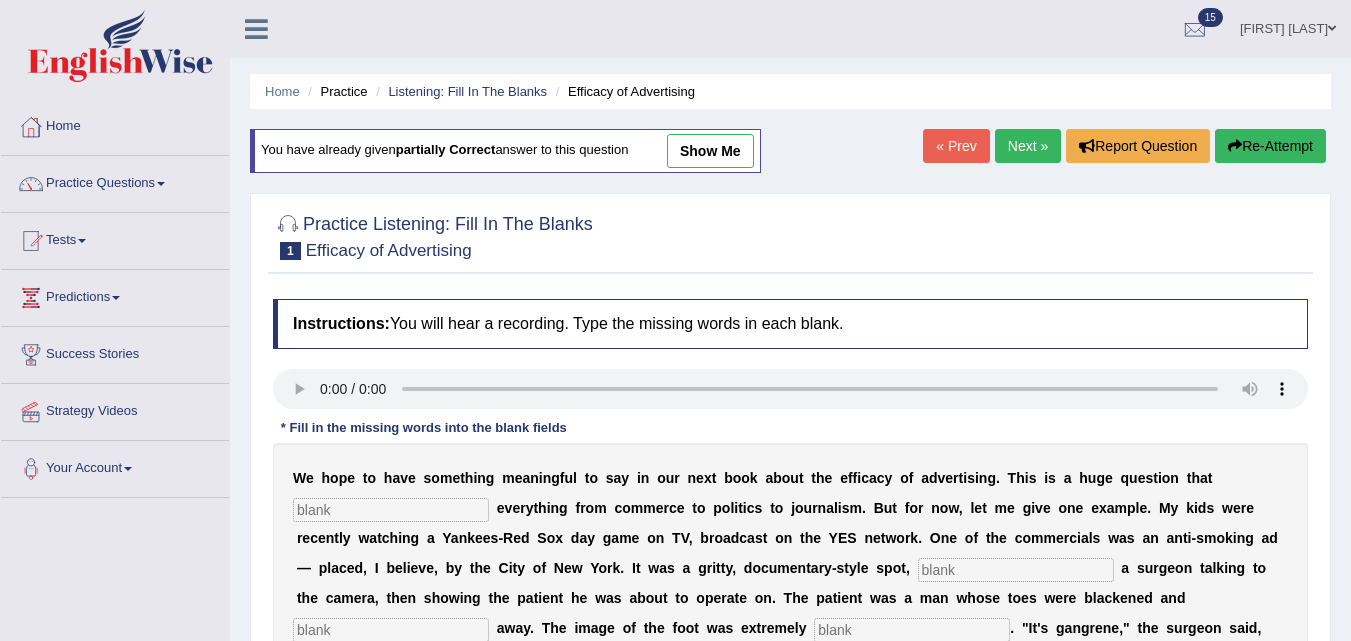 scroll, scrollTop: 125, scrollLeft: 0, axis: vertical 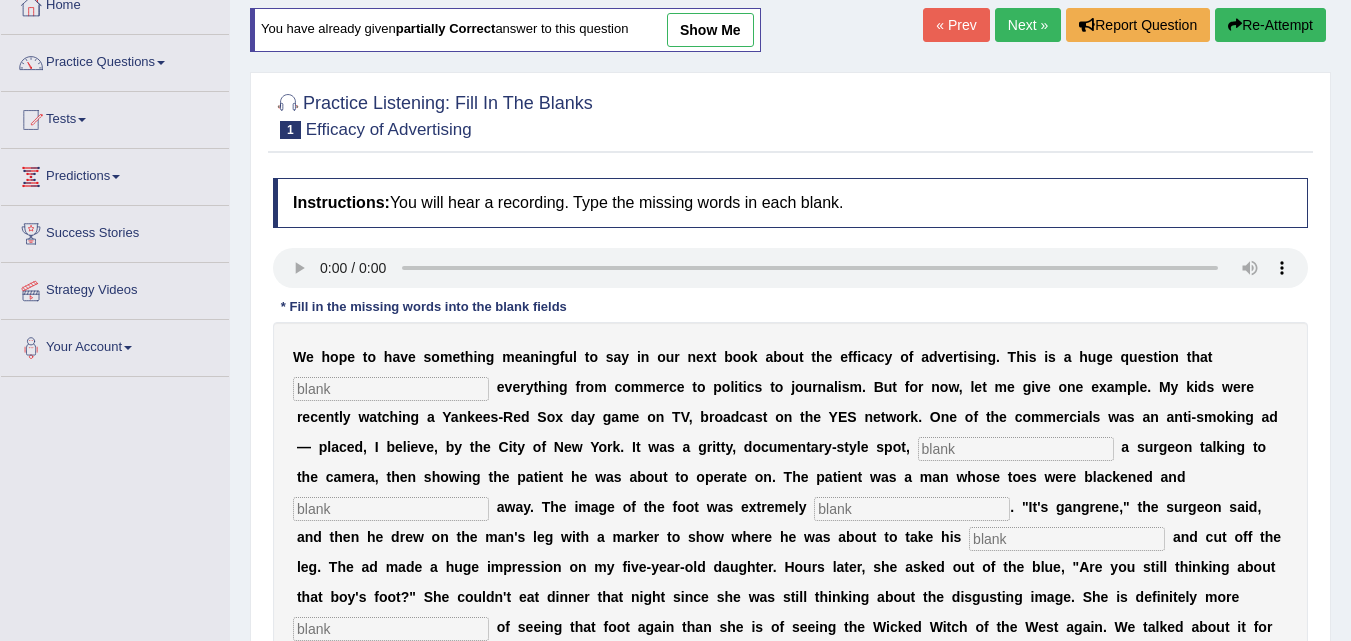 drag, startPoint x: 431, startPoint y: 373, endPoint x: 431, endPoint y: 390, distance: 17 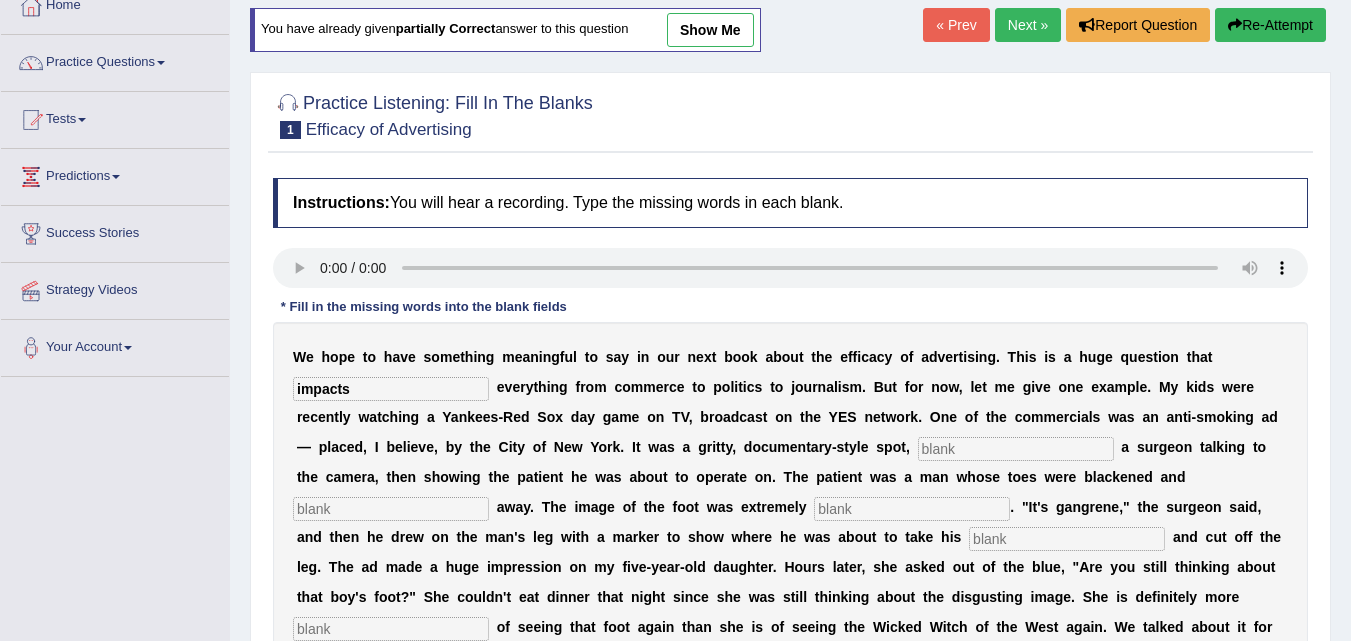 type on "impacts" 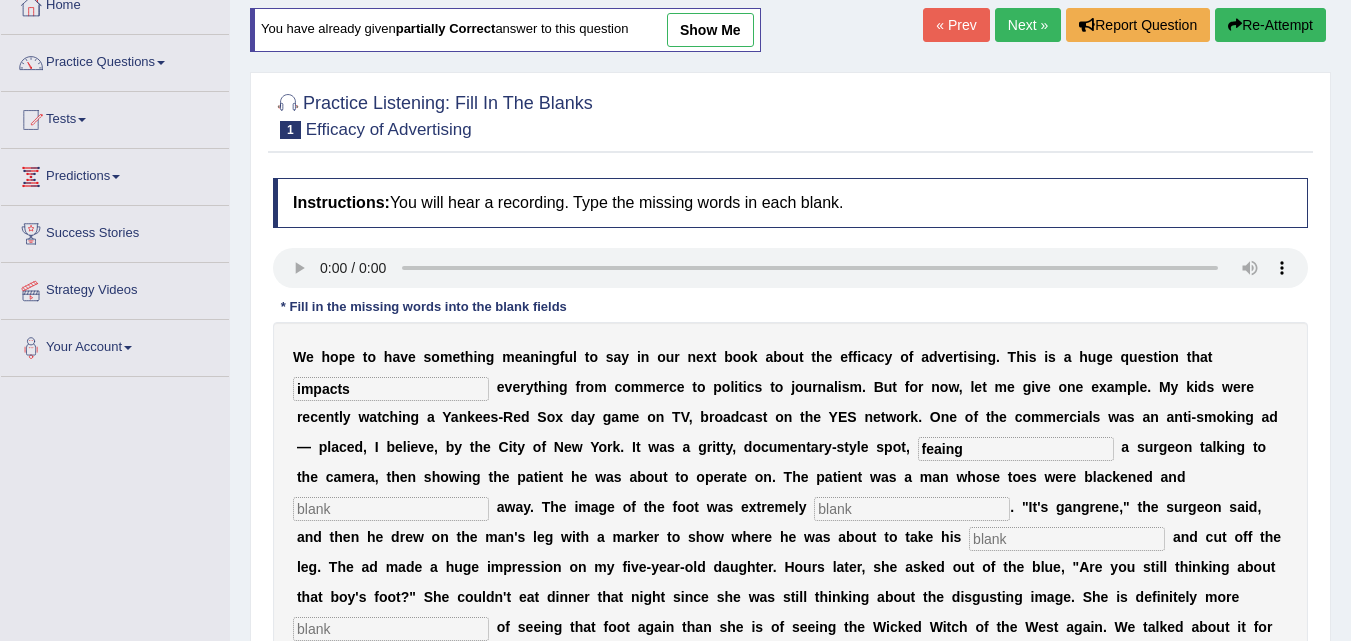 type on "feaing" 